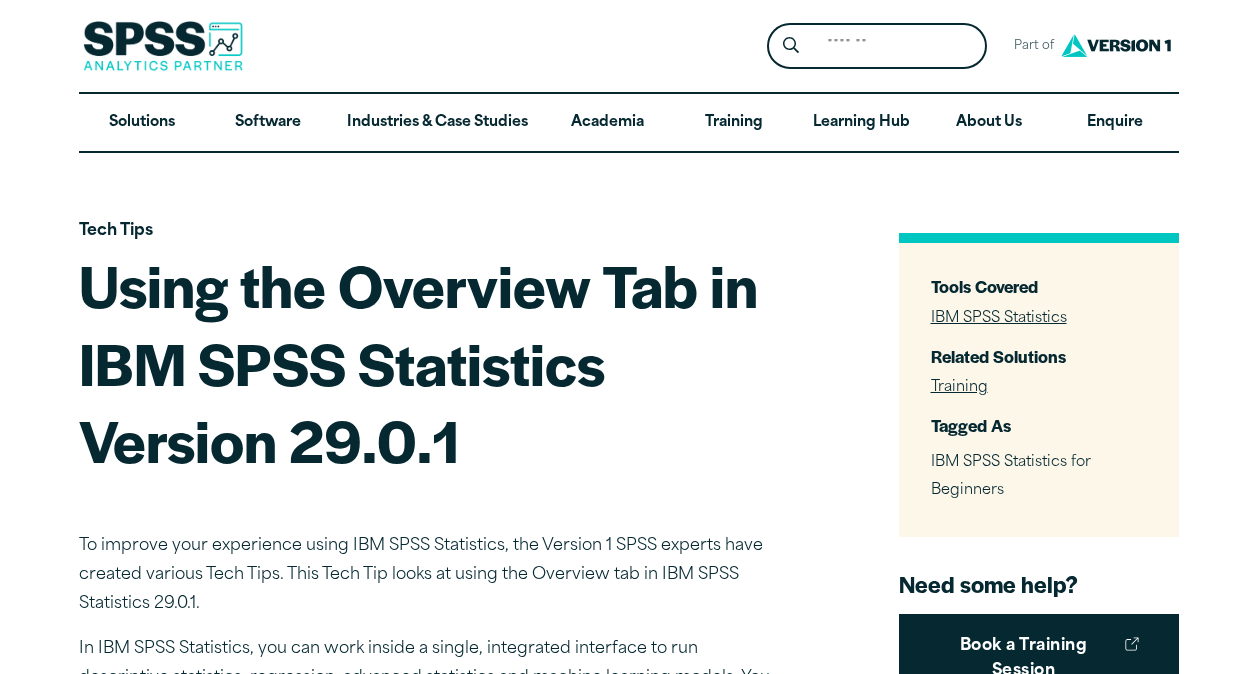 scroll, scrollTop: 0, scrollLeft: 0, axis: both 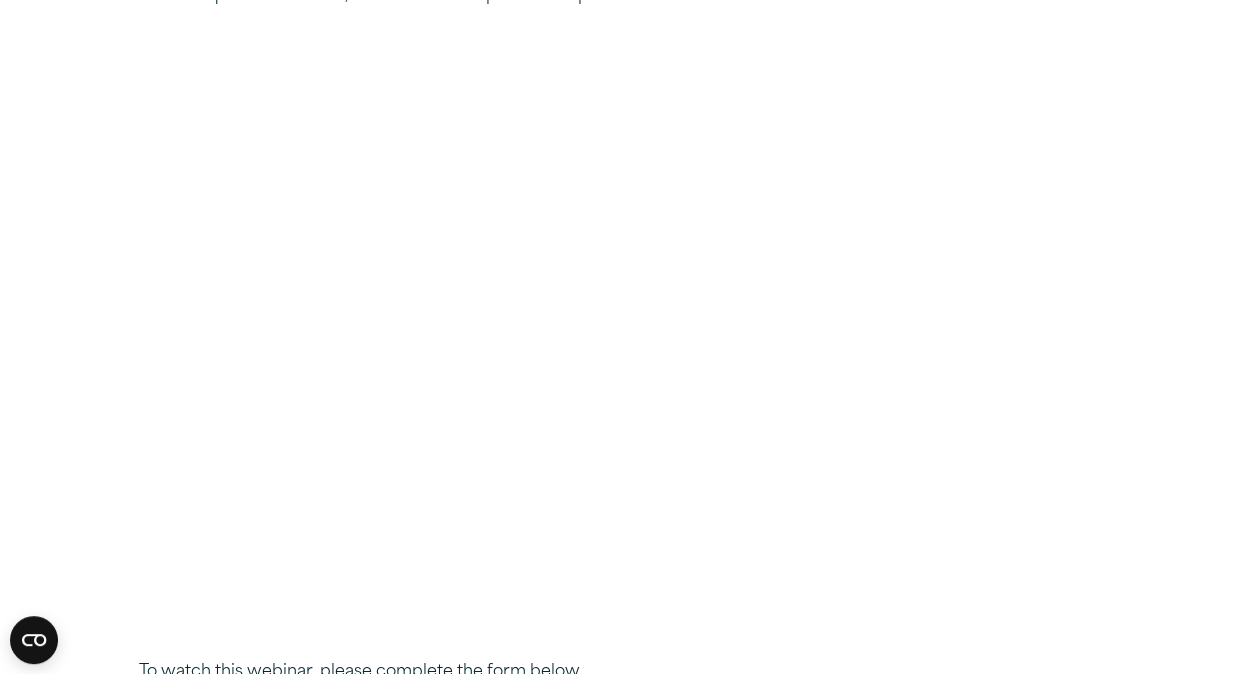 click on "Webinars
SPSS Webinar – Text Analytics for Version 29.0.1
In this  webinar on  using  Text Analytics for Version 29.0.1 , our Data Analytics consultant will take you through Text Analytics and Open-Ended Data.
You will learn:
The value of open-ended data
How to install text analytics
Text analytics libraries
How to use text analytics
Assess whether using Text Analytics is suitable for your business
Make informed decisions on Text Analytics and understand the best way forward
Watch a quick intro below, for the full video please complete the form.
Sorry, third party embedded content was unable to be loaded due to cookie preferences." at bounding box center (628, 1033) 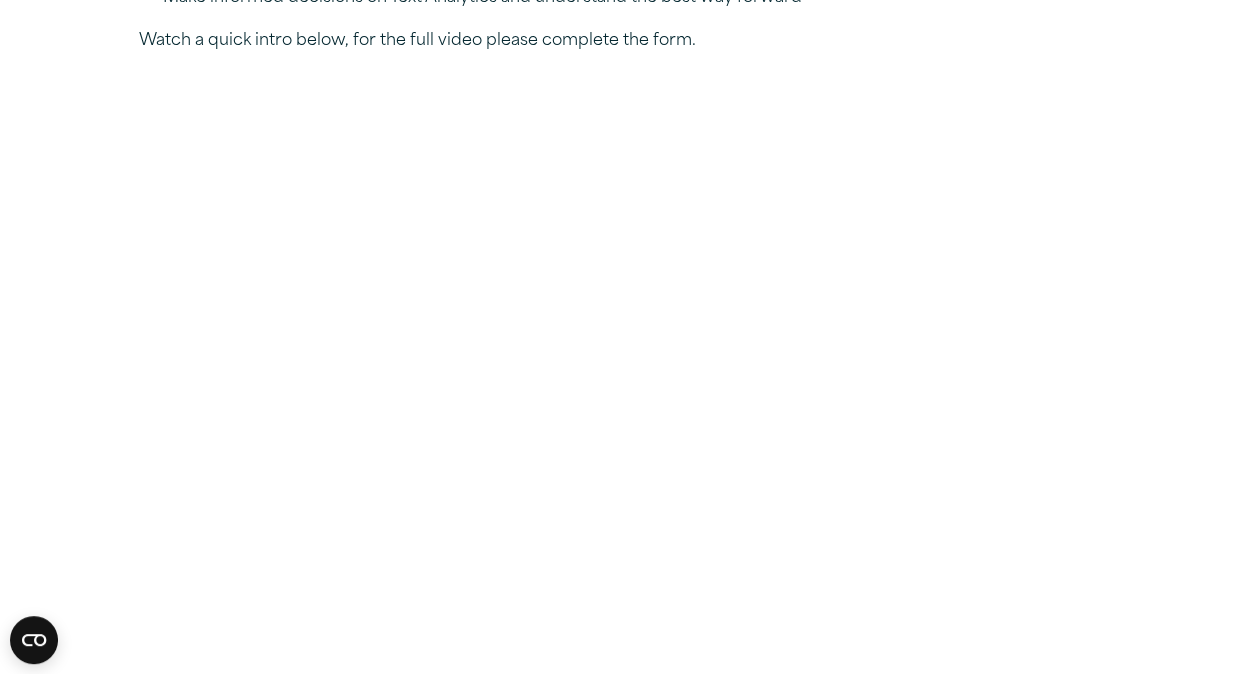 scroll, scrollTop: 685, scrollLeft: 0, axis: vertical 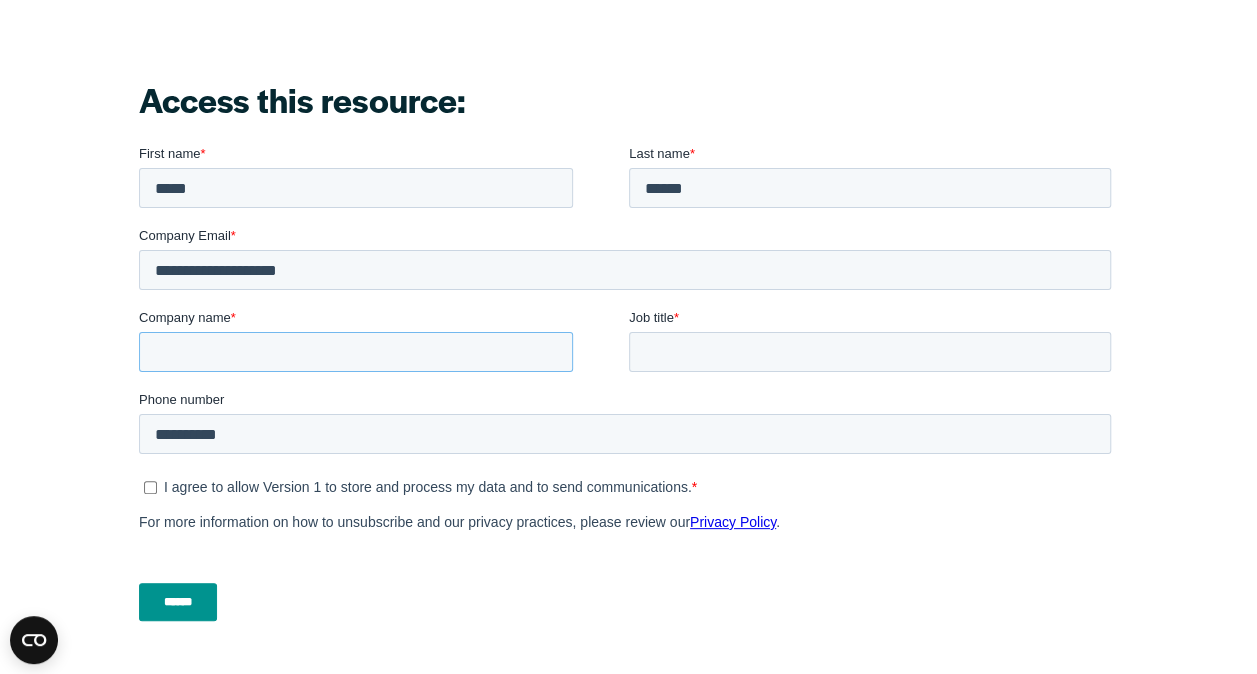 click on "Company name *" at bounding box center (355, 351) 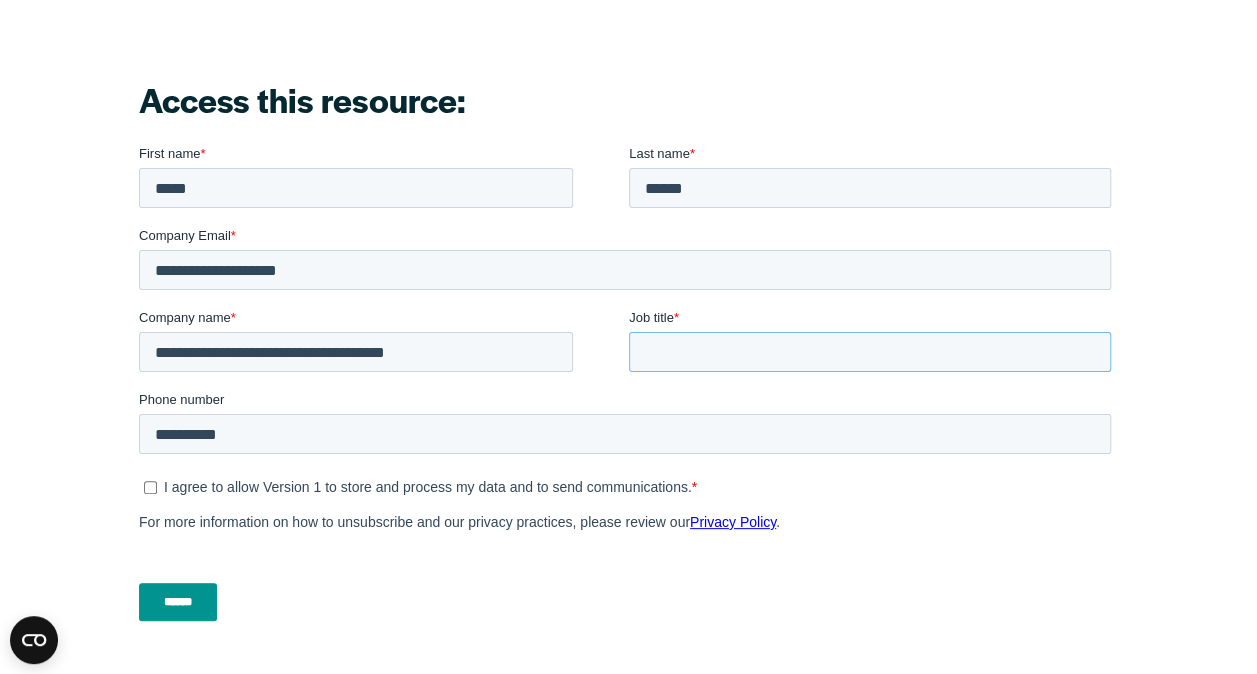 click on "Job title *" at bounding box center (869, 351) 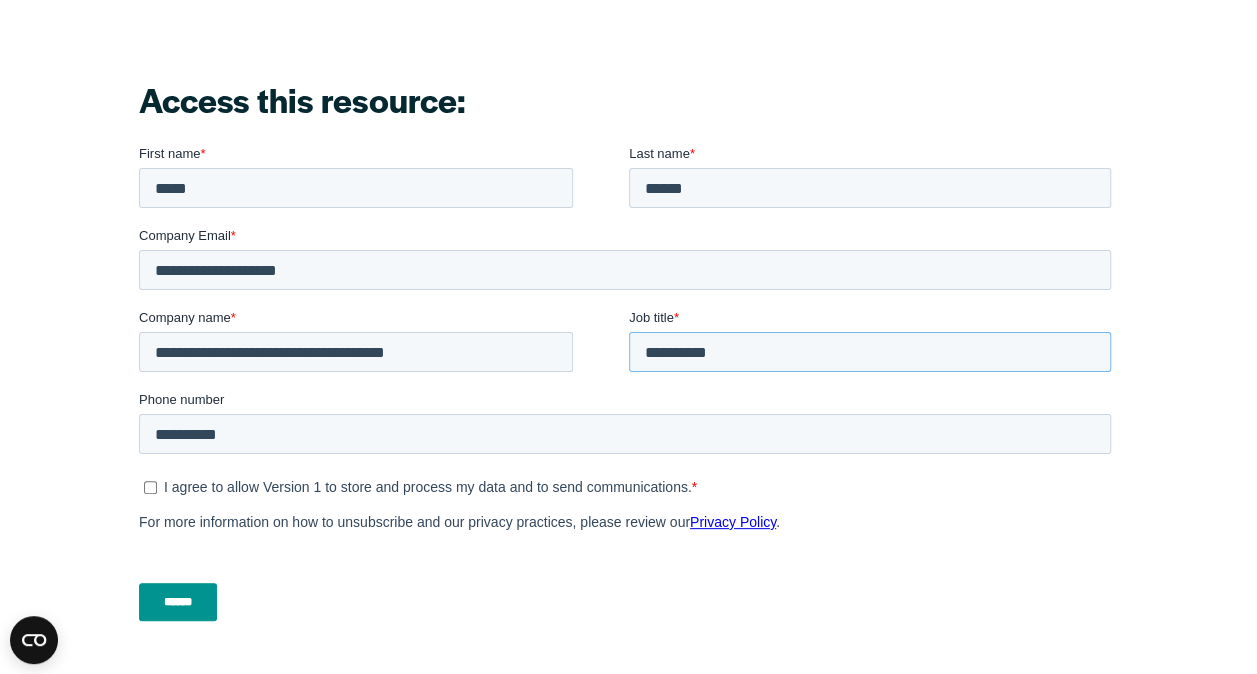 type on "**********" 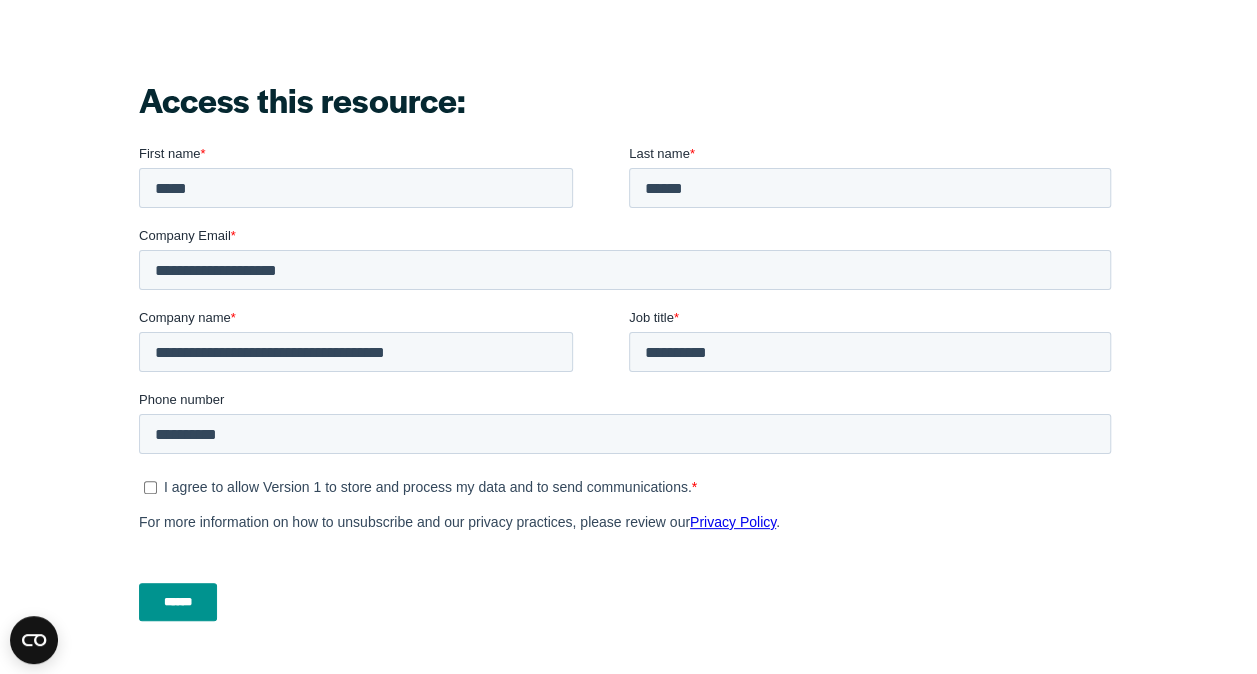 click on "******" at bounding box center (177, 601) 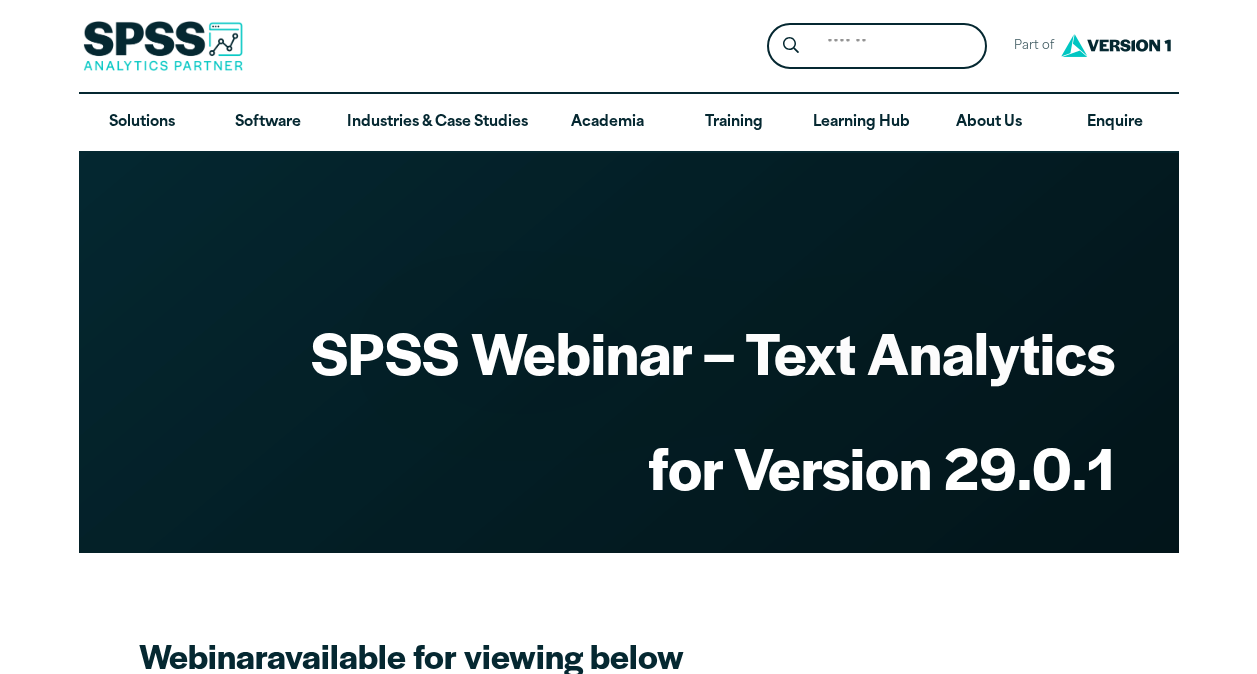scroll, scrollTop: 0, scrollLeft: 0, axis: both 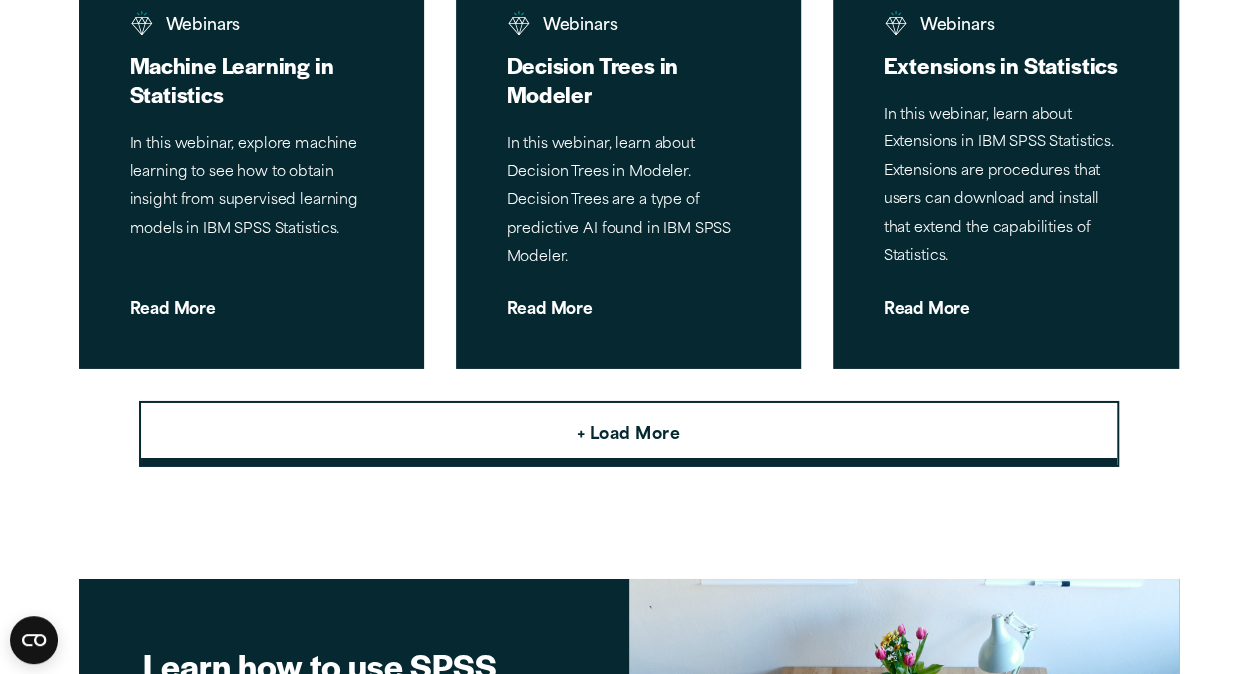 click on "+ Load More" at bounding box center [628, 436] 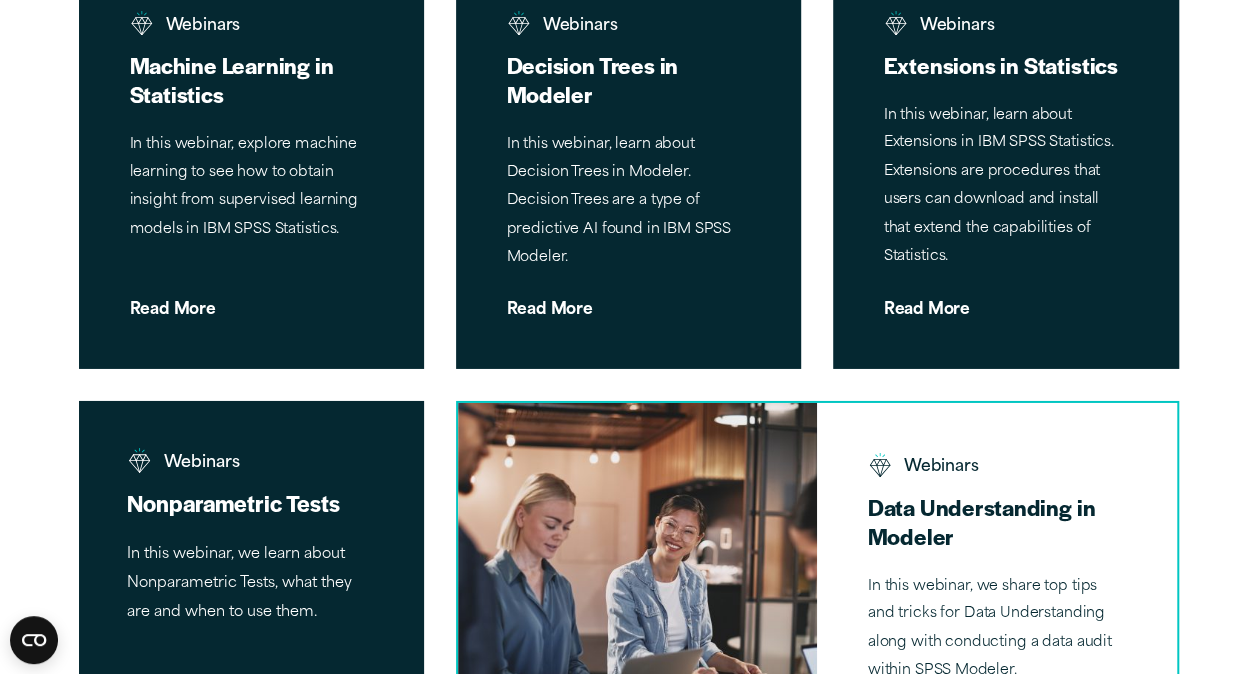click on "Nonparametric Tests" at bounding box center (251, 503) 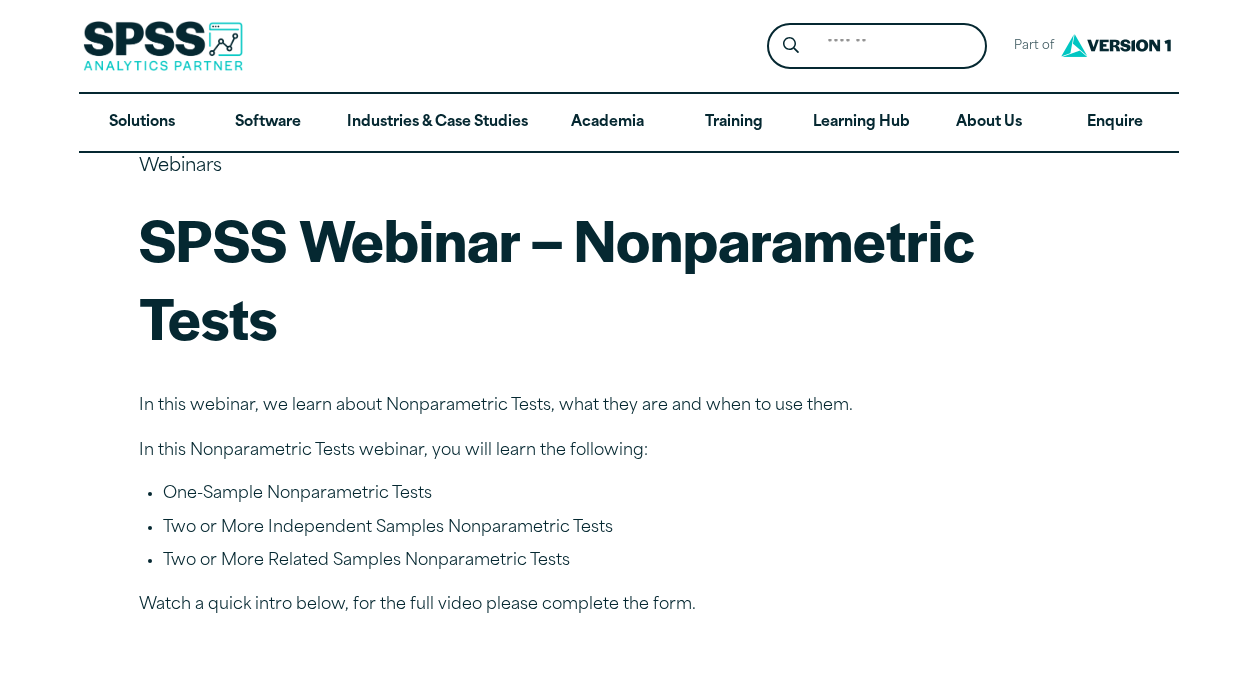 scroll, scrollTop: 0, scrollLeft: 0, axis: both 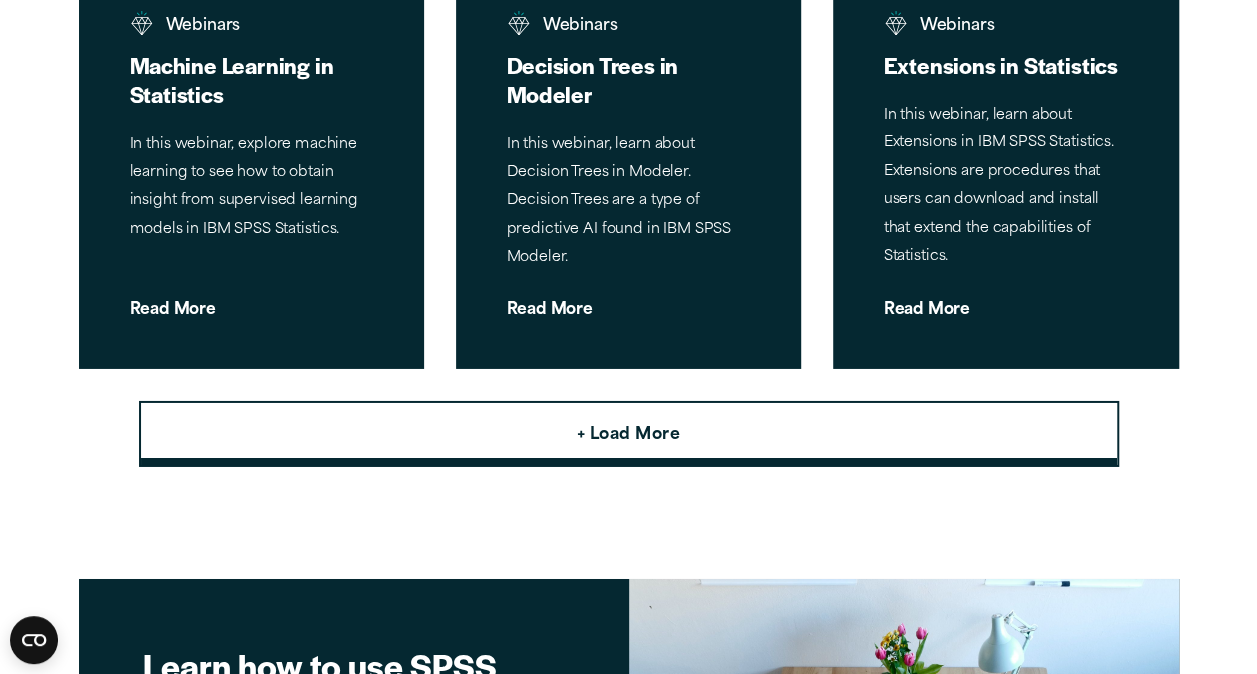 click on "+ Load More" at bounding box center [629, 434] 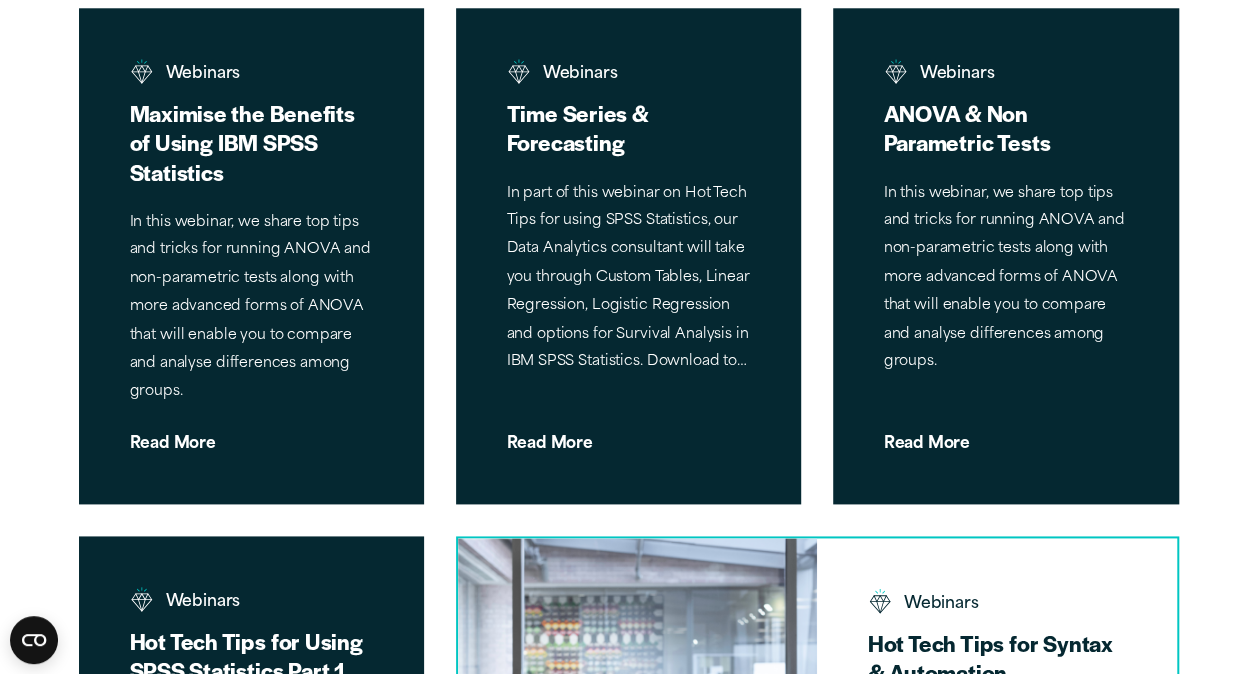 scroll, scrollTop: 4836, scrollLeft: 0, axis: vertical 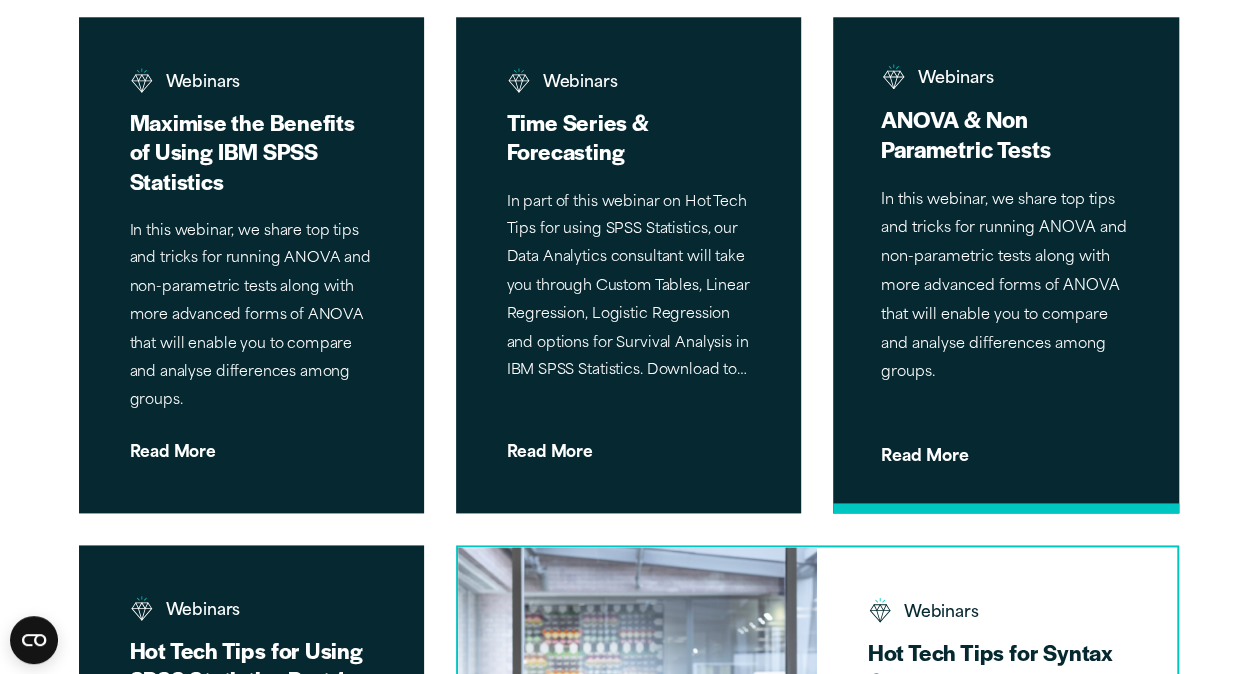 click on "ANOVA & Non Parametric Tests" at bounding box center [1005, 134] 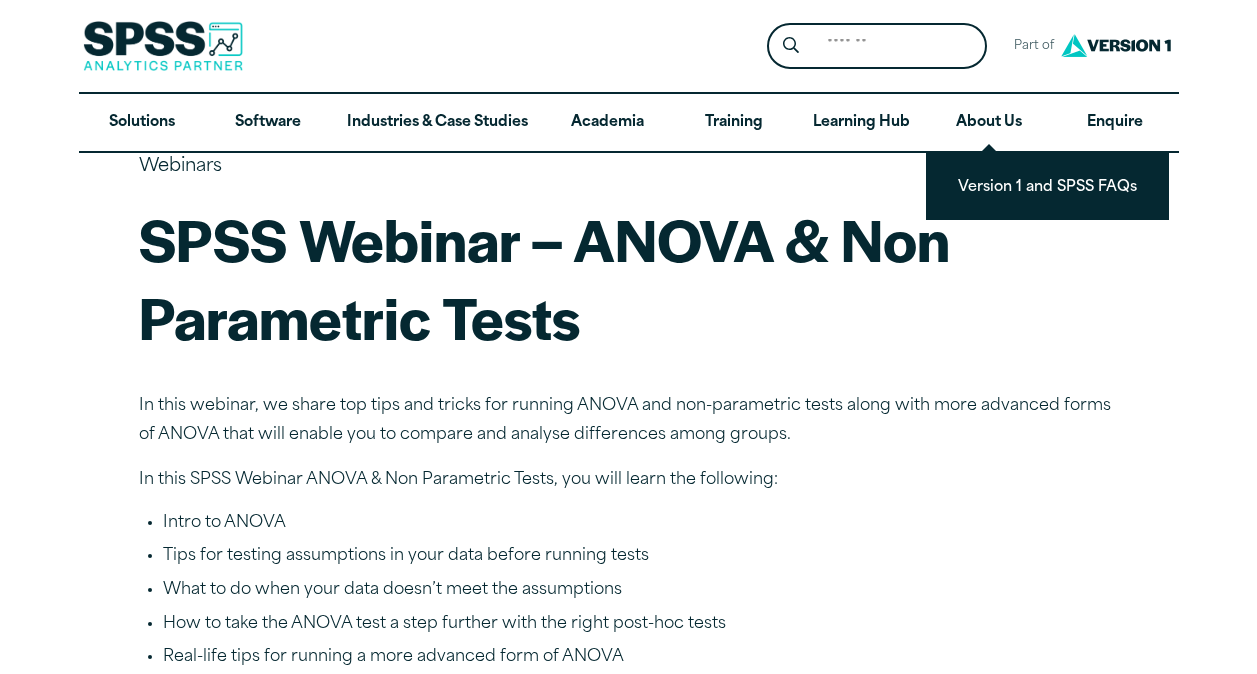 scroll, scrollTop: 0, scrollLeft: 0, axis: both 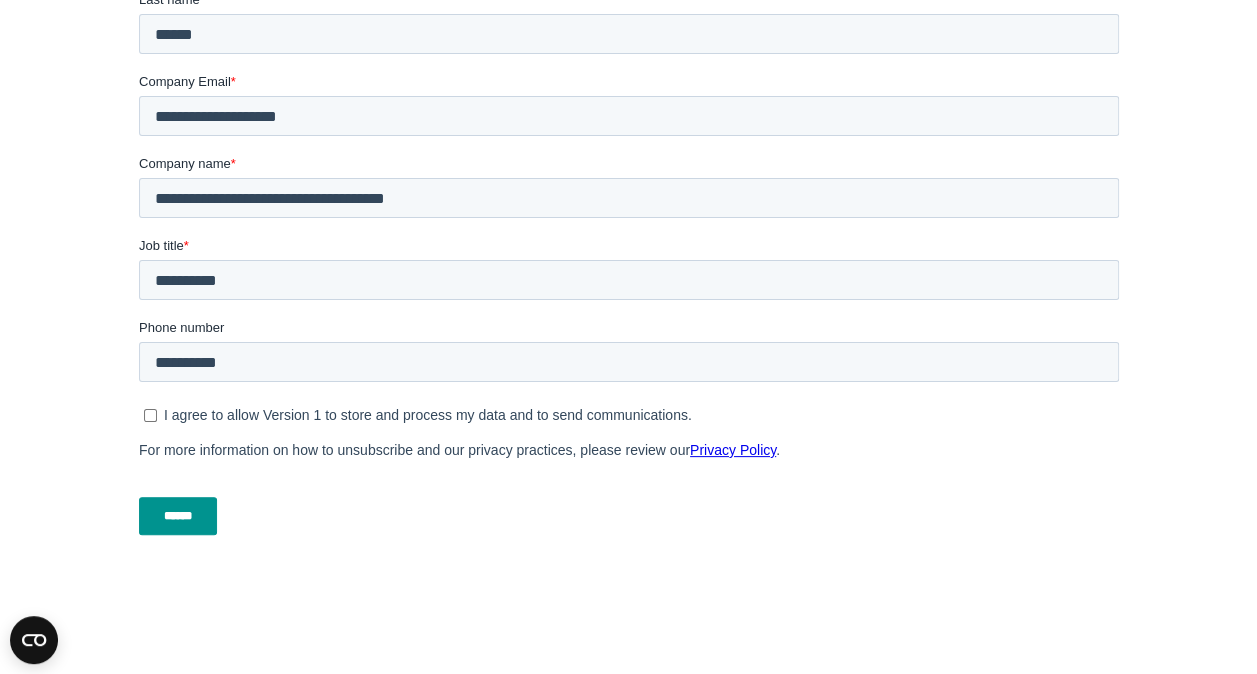 click on "******" at bounding box center [177, 517] 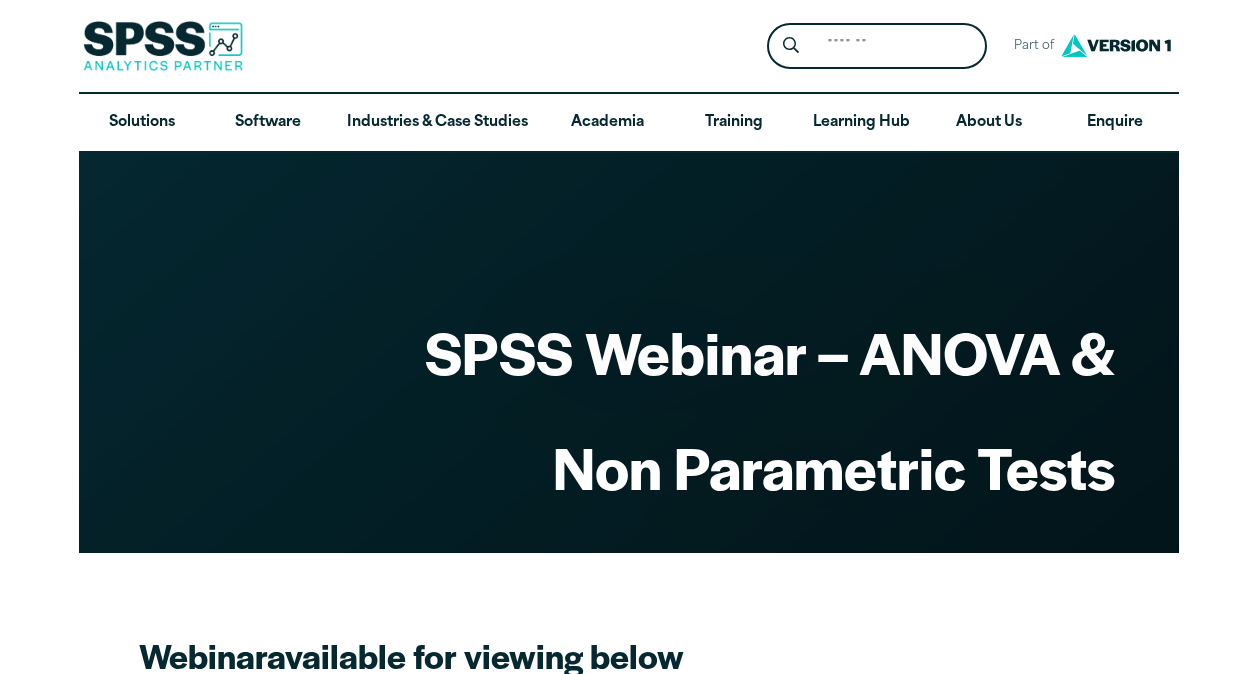 scroll, scrollTop: 0, scrollLeft: 0, axis: both 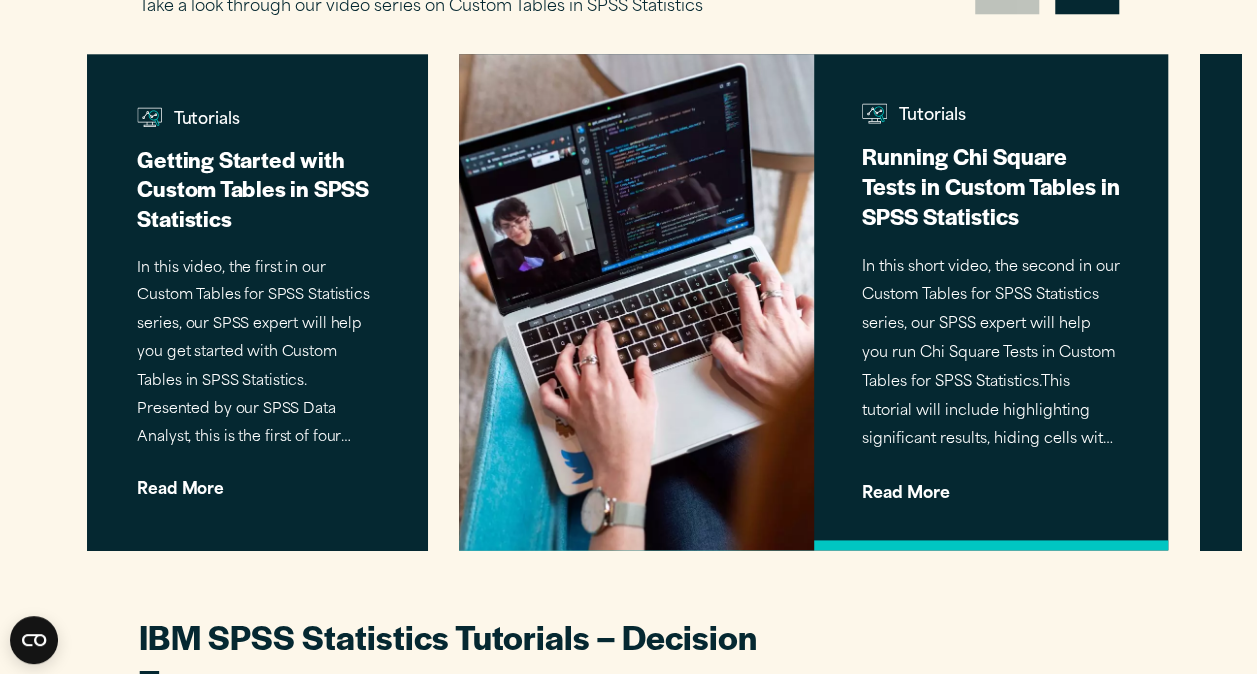 click on "Running Chi Square Tests in Custom Tables in SPSS Statistics" at bounding box center [991, 186] 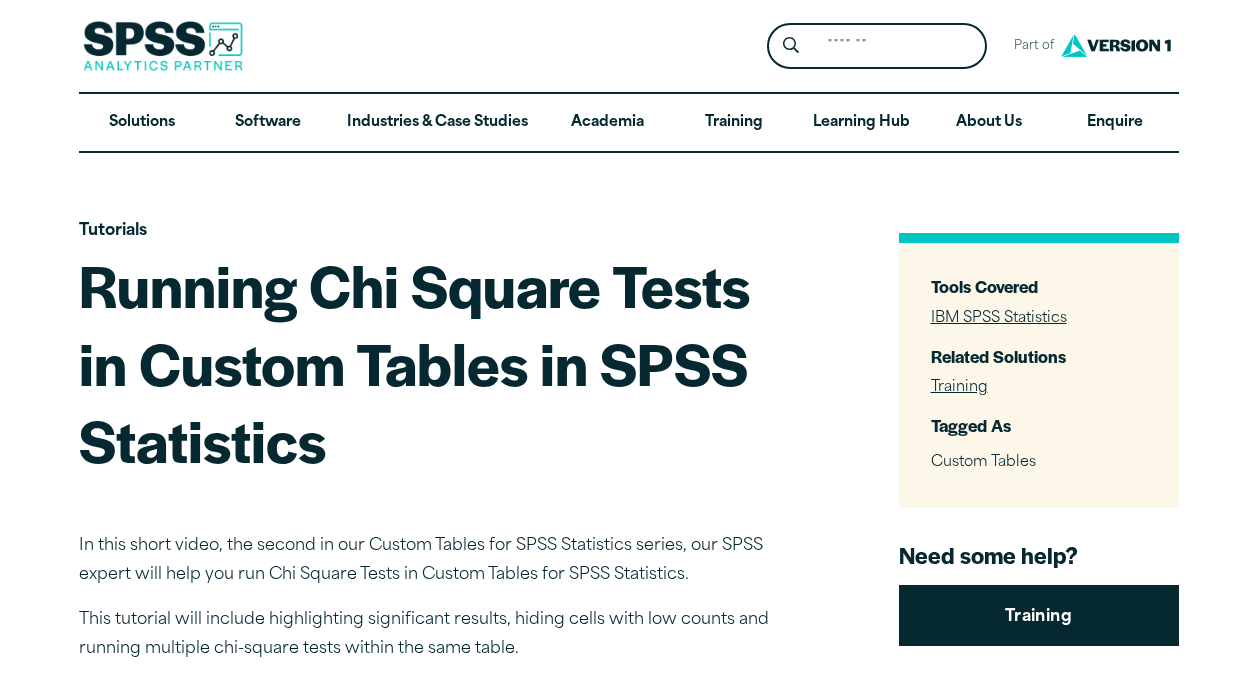 scroll, scrollTop: 0, scrollLeft: 0, axis: both 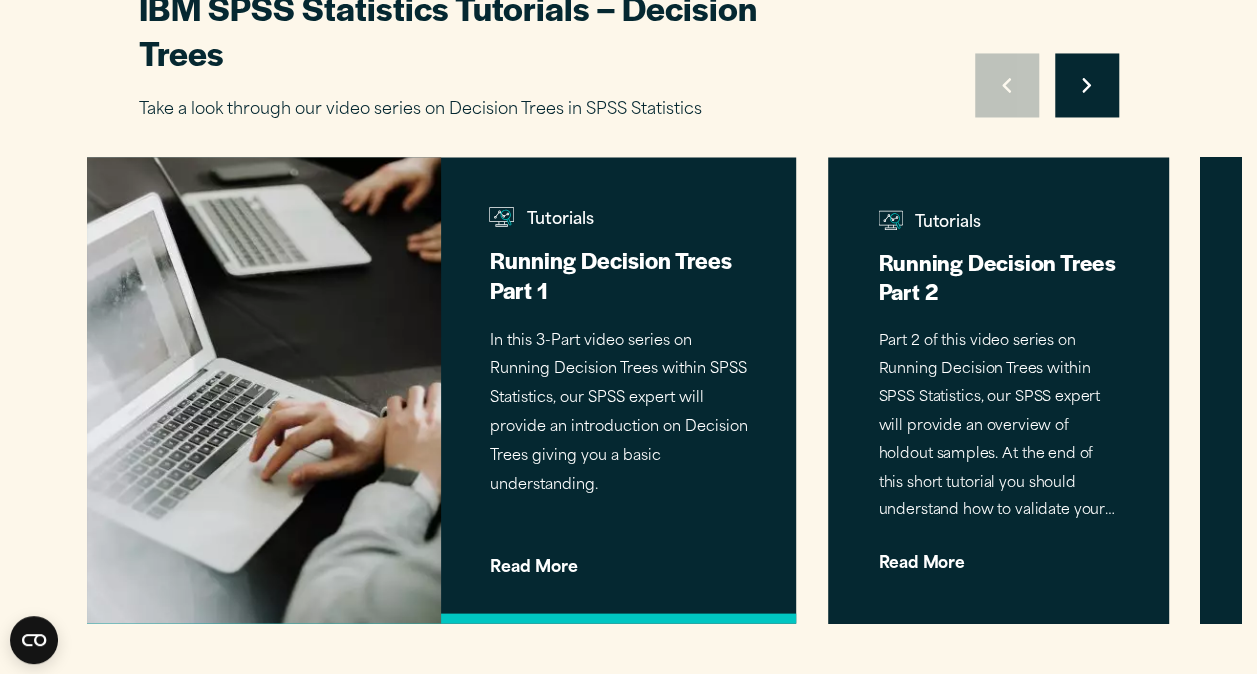 click on "Running Decision Trees Part 1" at bounding box center (618, 274) 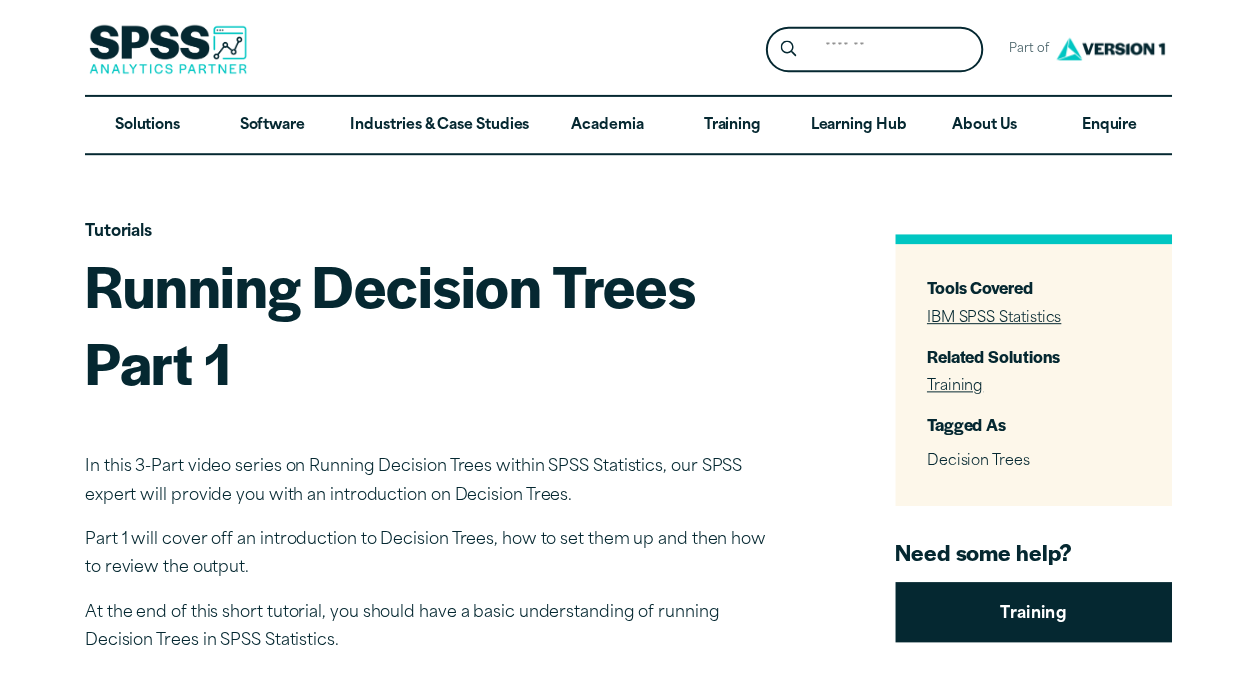 scroll, scrollTop: 0, scrollLeft: 0, axis: both 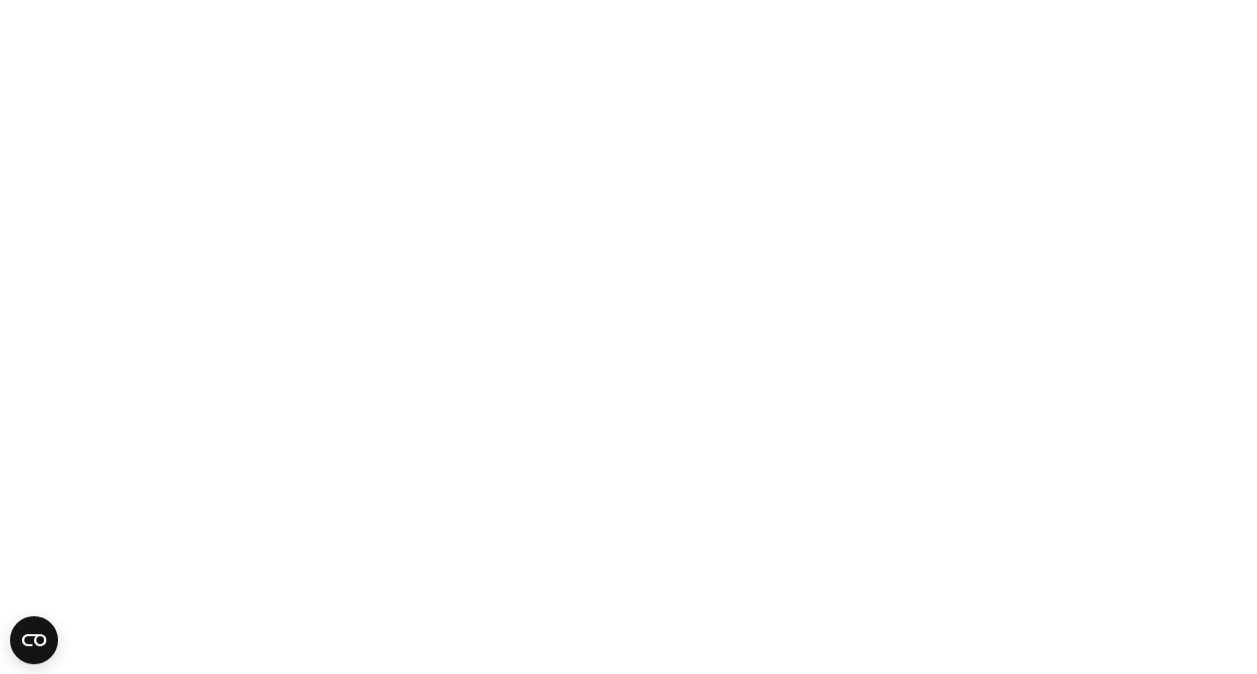 click on "Tutorials          Running Decision Trees Part 1
In this 3-Part video series on Running Decision Trees within SPSS Statistics, our SPSS expert will provide you with an introduction on Decision Trees.
Part 1 will cover off an introduction to Decision Trees, how to set them up and then how to review the output.
At the end of this short tutorial, you should have a basic understanding of running Decision Trees in SPSS Statistics.
Tools Covered
IBM SPSS Statistics
Related Solutions
Training
Tagged As
Decision Trees
Need some help?" at bounding box center (628, 926) 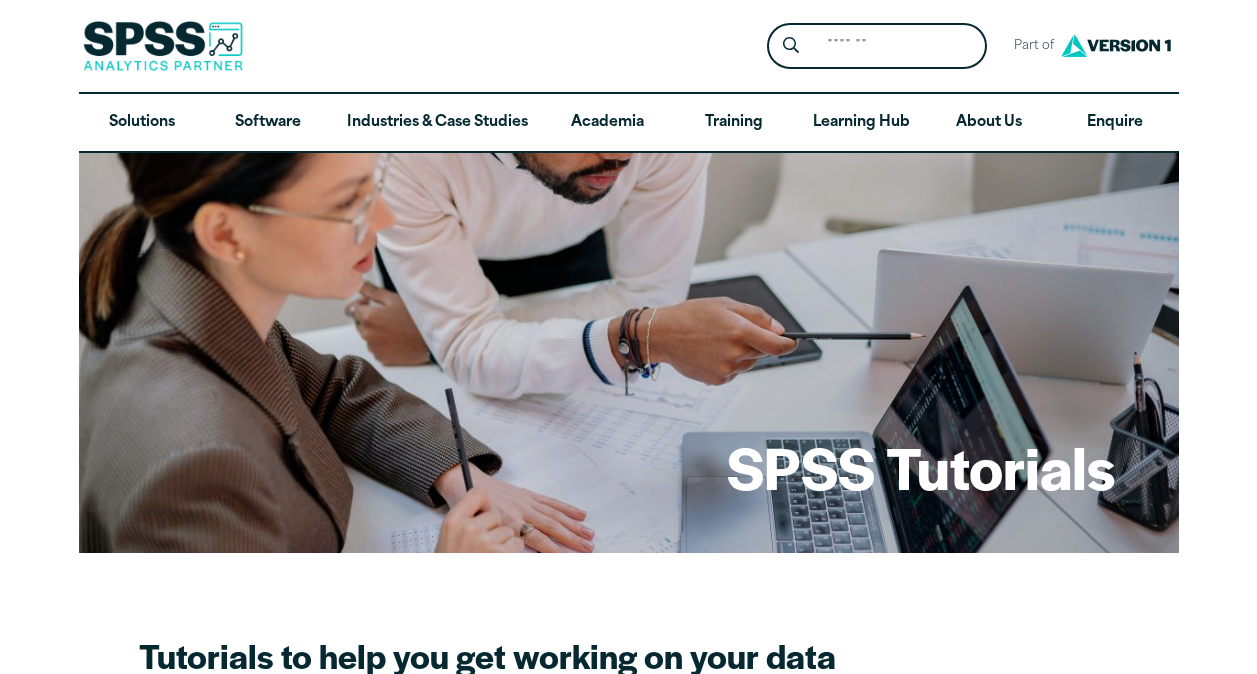 scroll, scrollTop: 1696, scrollLeft: 0, axis: vertical 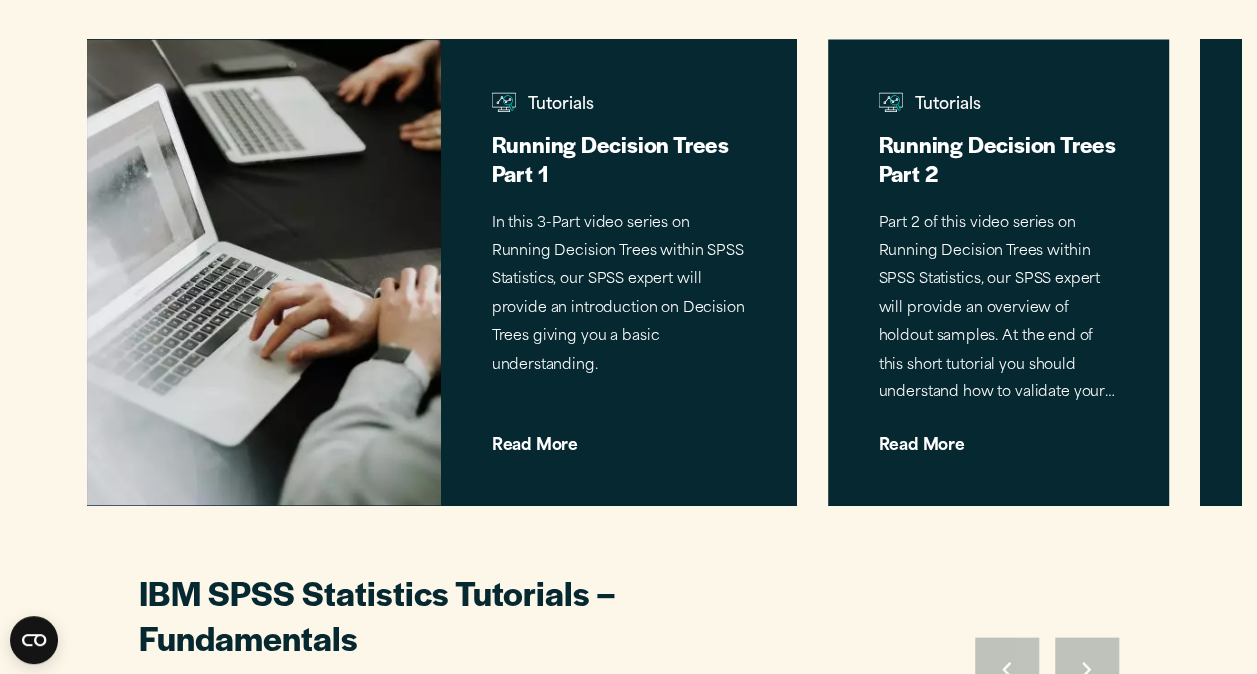 click on "Move to previous slide
Move to next slide" at bounding box center [1047, 669] 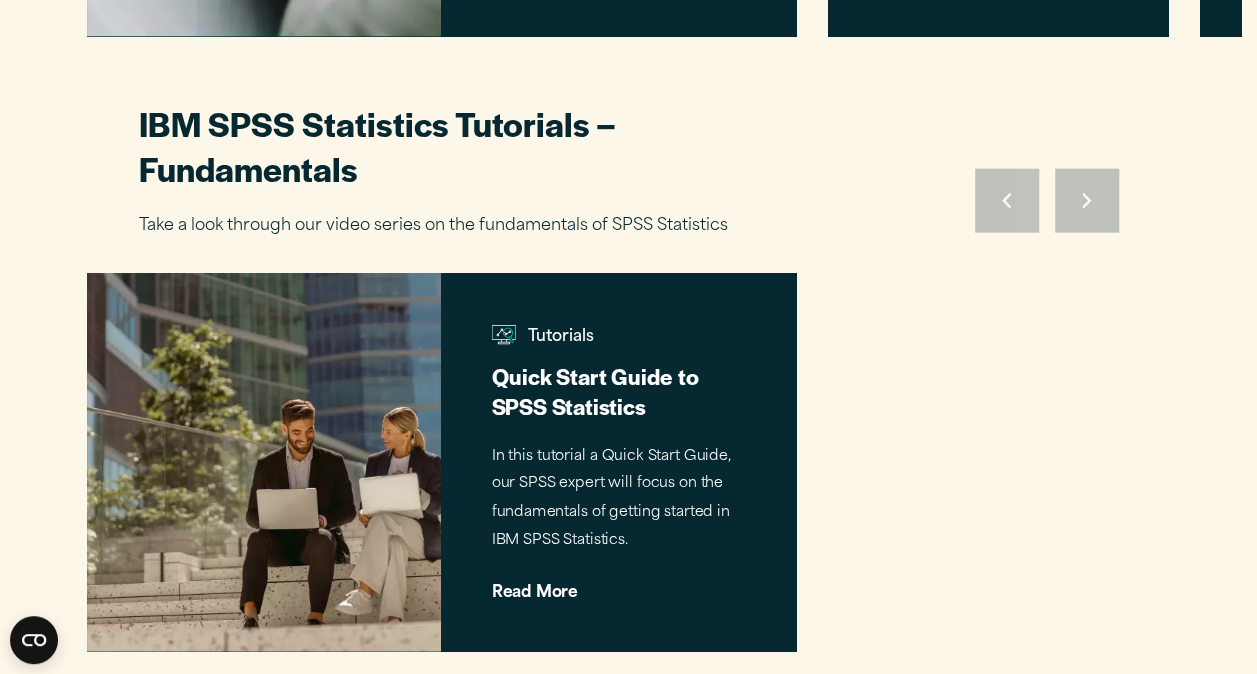 scroll, scrollTop: 2298, scrollLeft: 0, axis: vertical 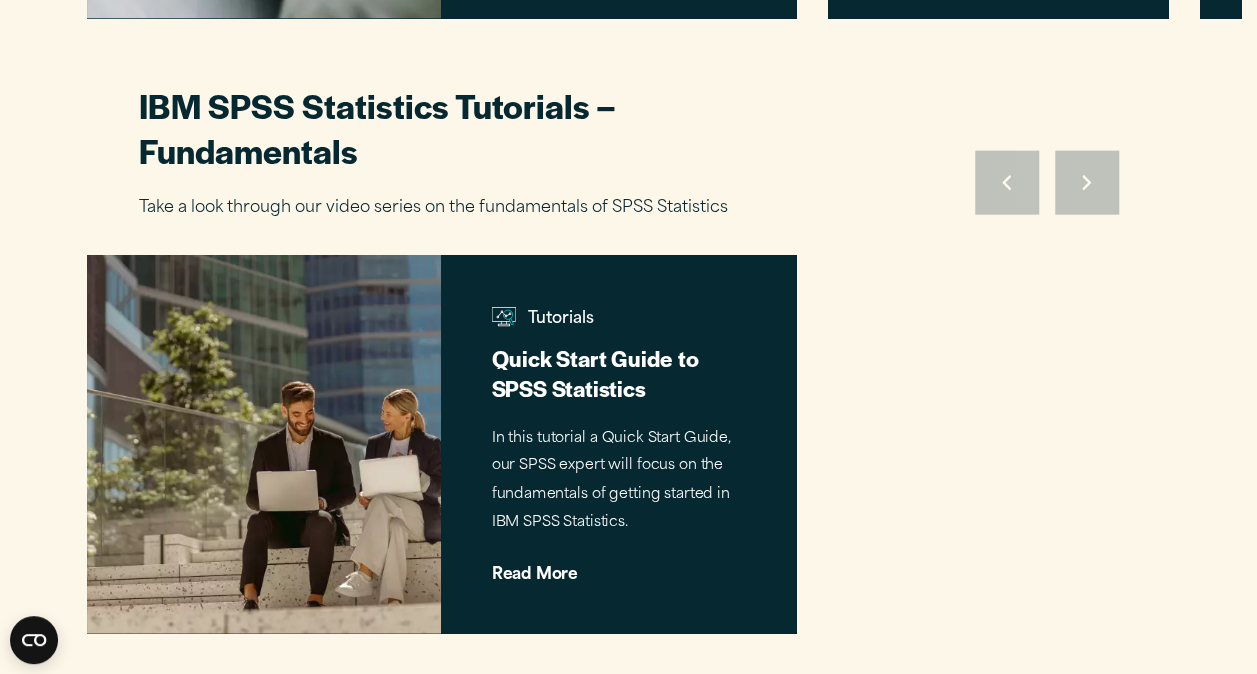 click on "Move to previous slide
Move to next slide" at bounding box center (1047, 183) 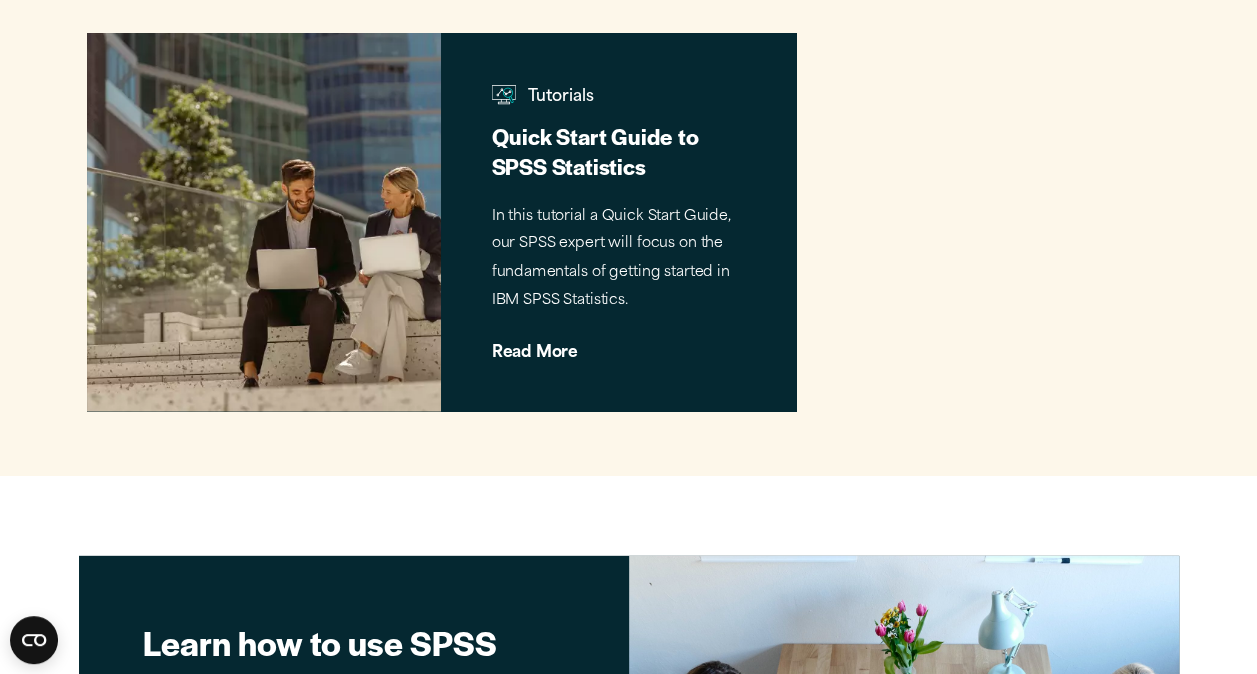 scroll, scrollTop: 2390, scrollLeft: 0, axis: vertical 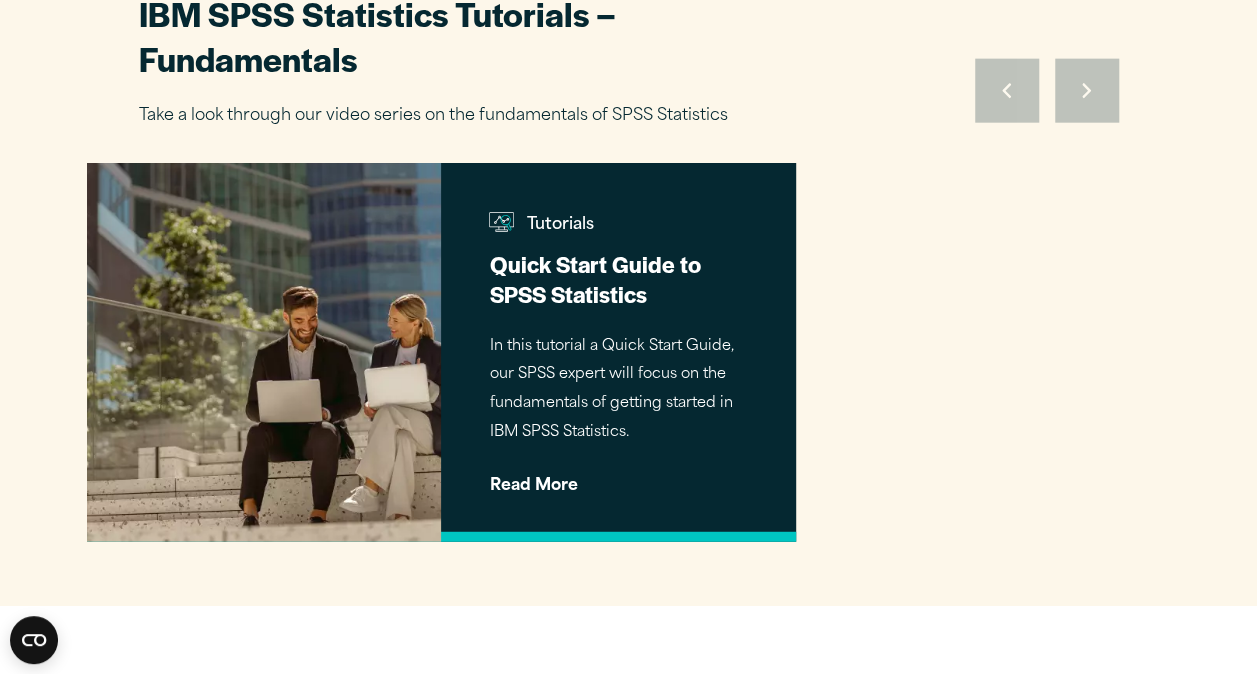 click on "Read More" at bounding box center [618, 478] 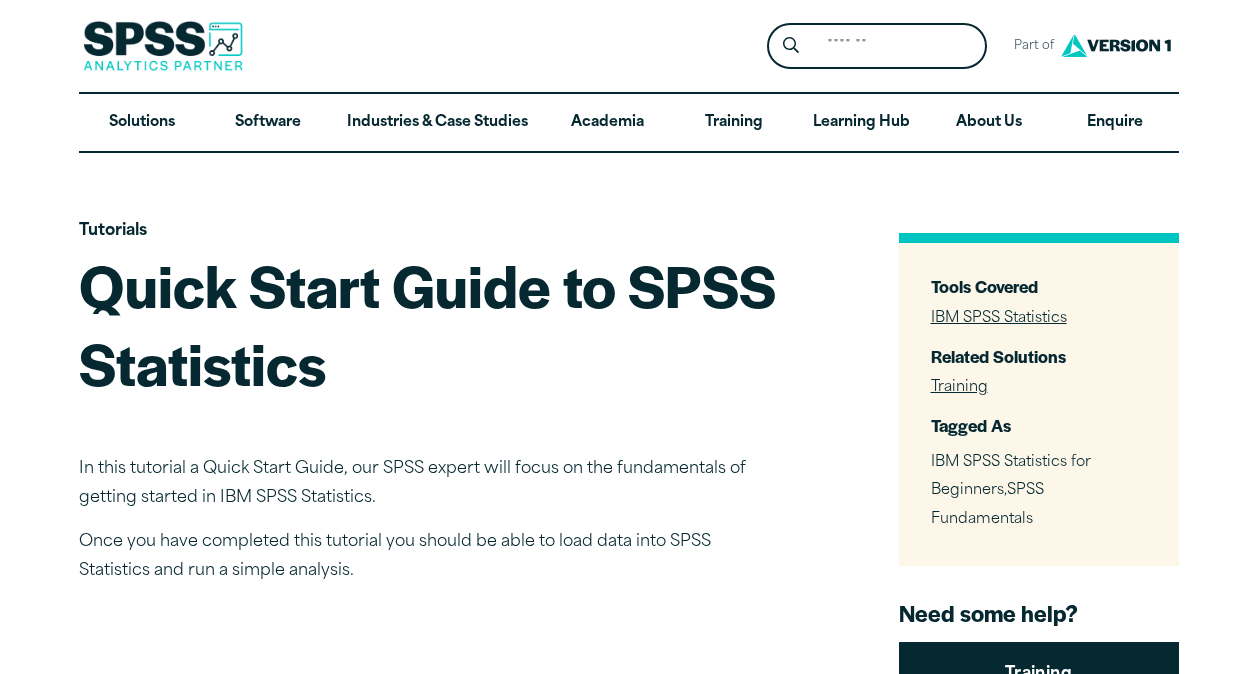scroll, scrollTop: 0, scrollLeft: 0, axis: both 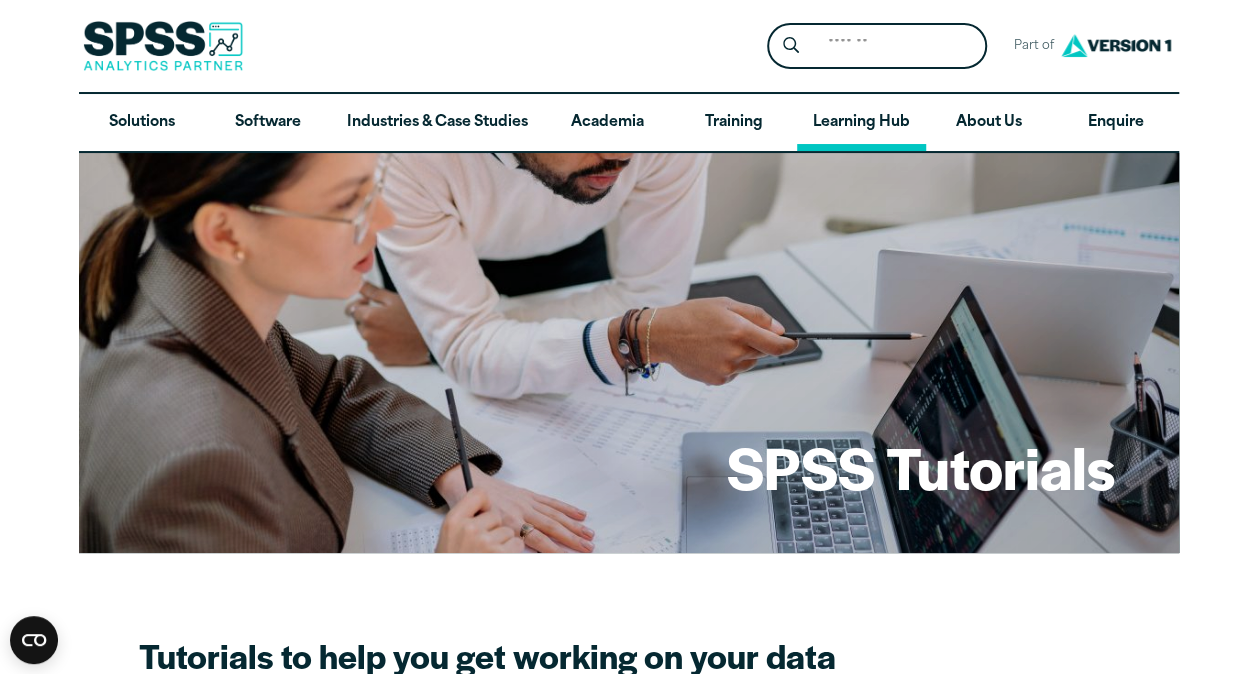 click on "Learning Hub" at bounding box center (861, 123) 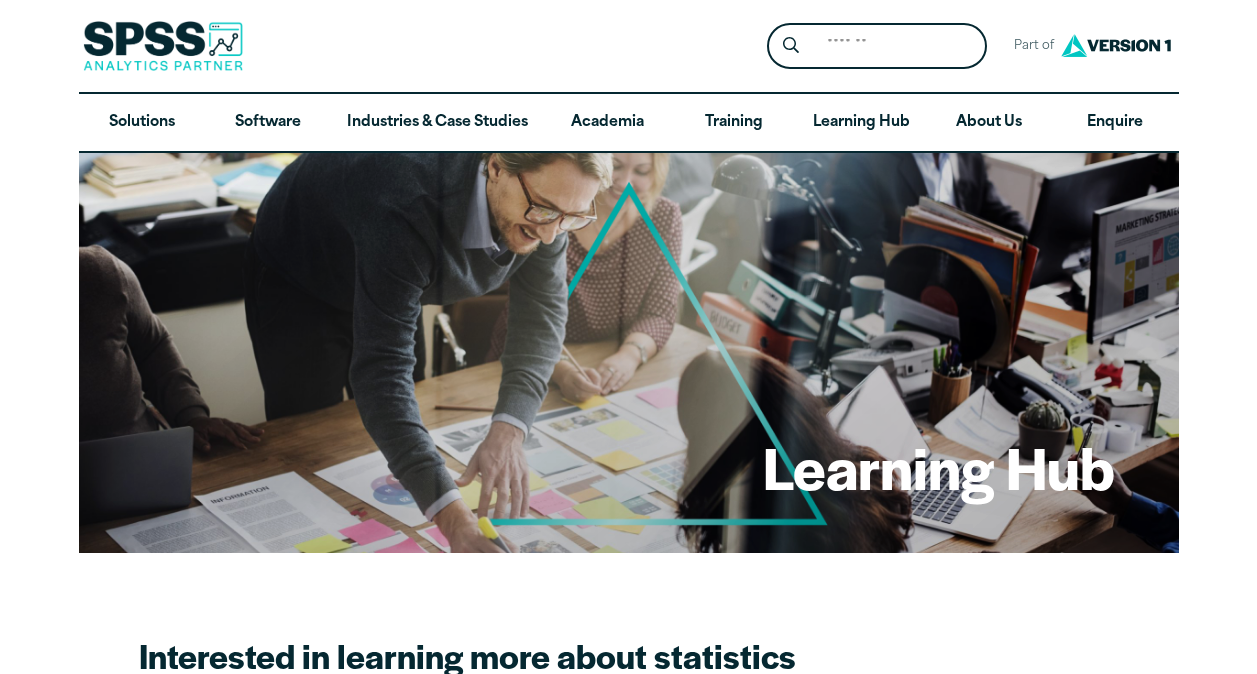 scroll, scrollTop: 0, scrollLeft: 0, axis: both 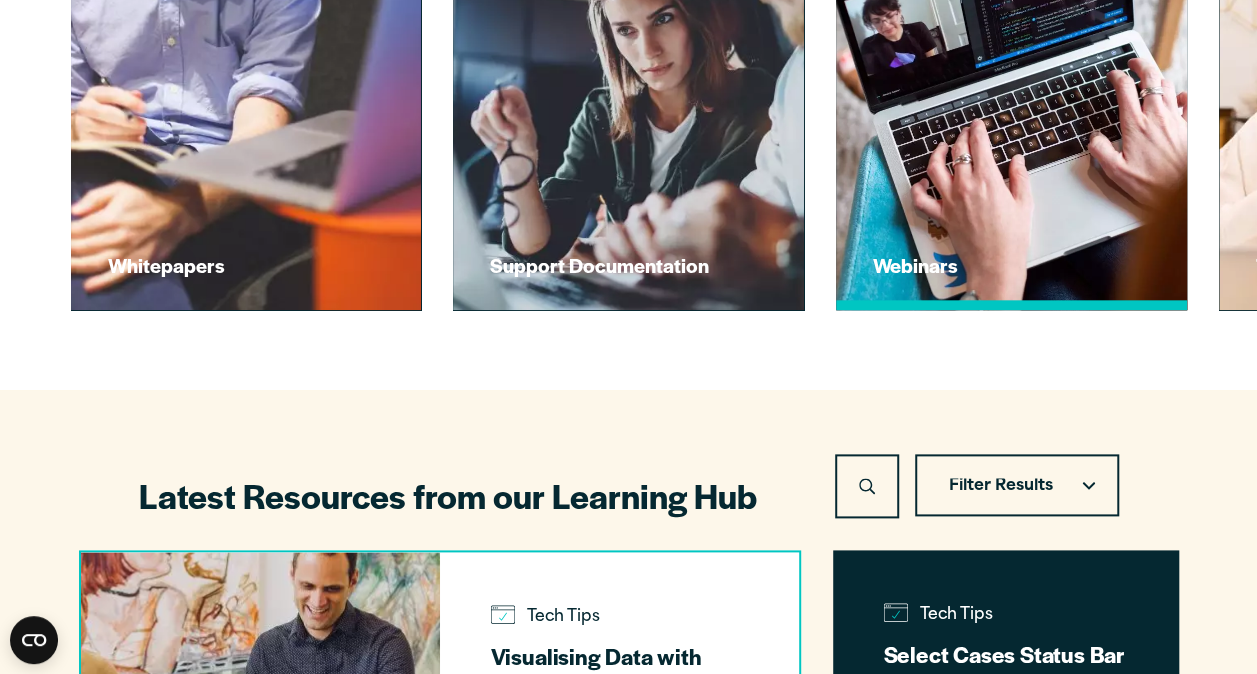 click at bounding box center [1011, 99] 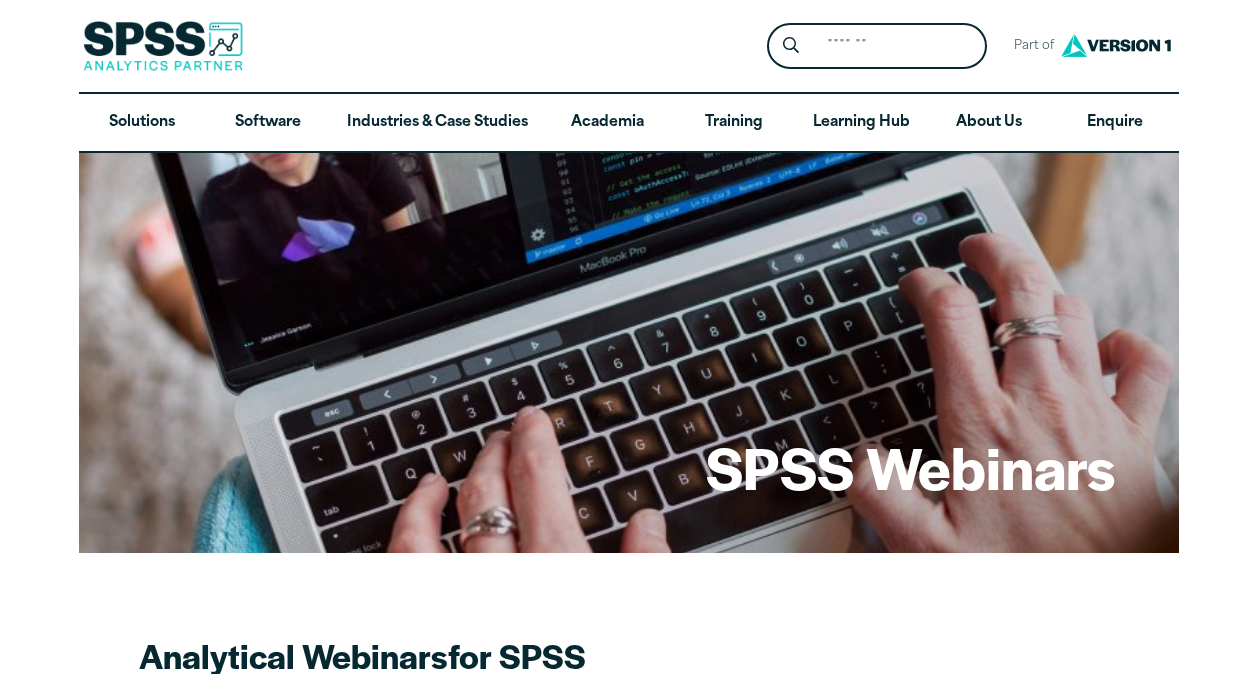 scroll, scrollTop: 0, scrollLeft: 0, axis: both 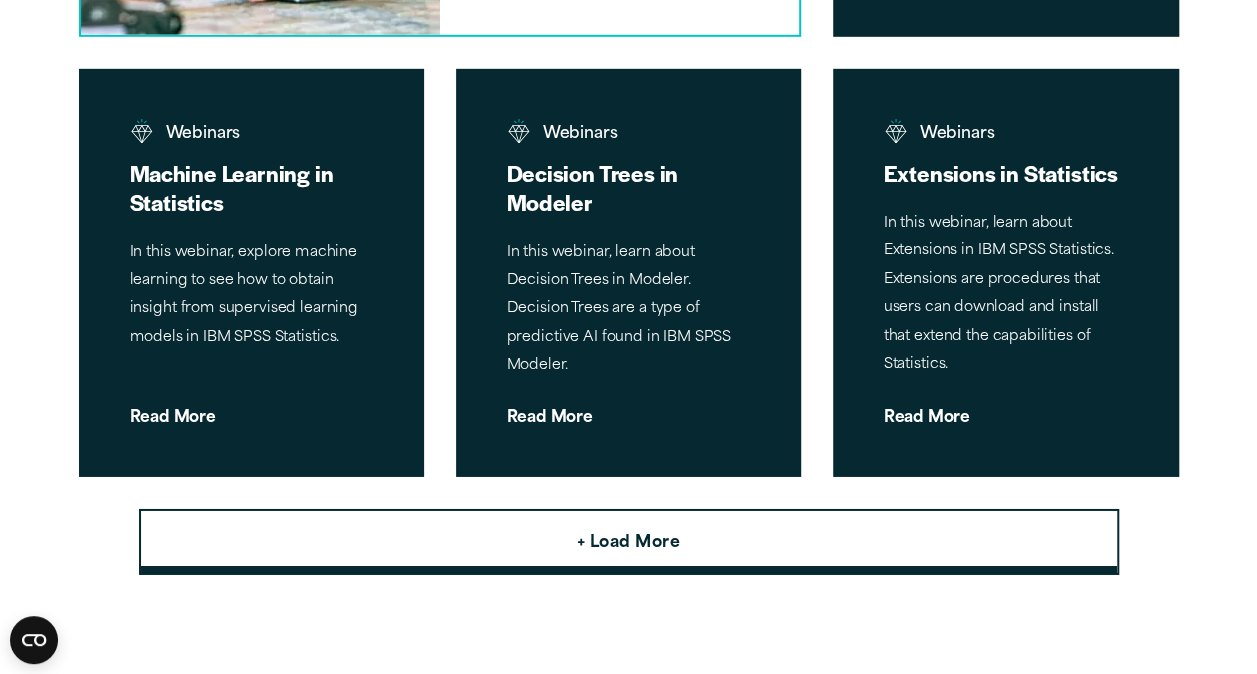 click on "+ Load More" at bounding box center [628, 544] 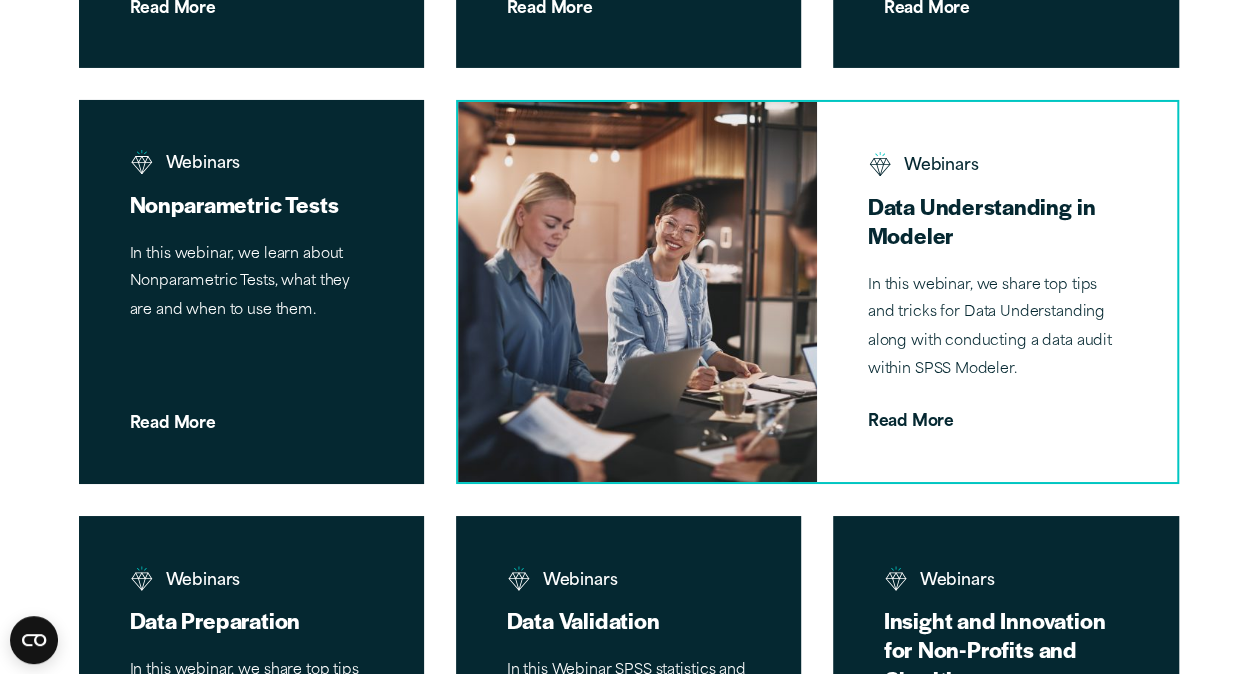 scroll, scrollTop: 3560, scrollLeft: 0, axis: vertical 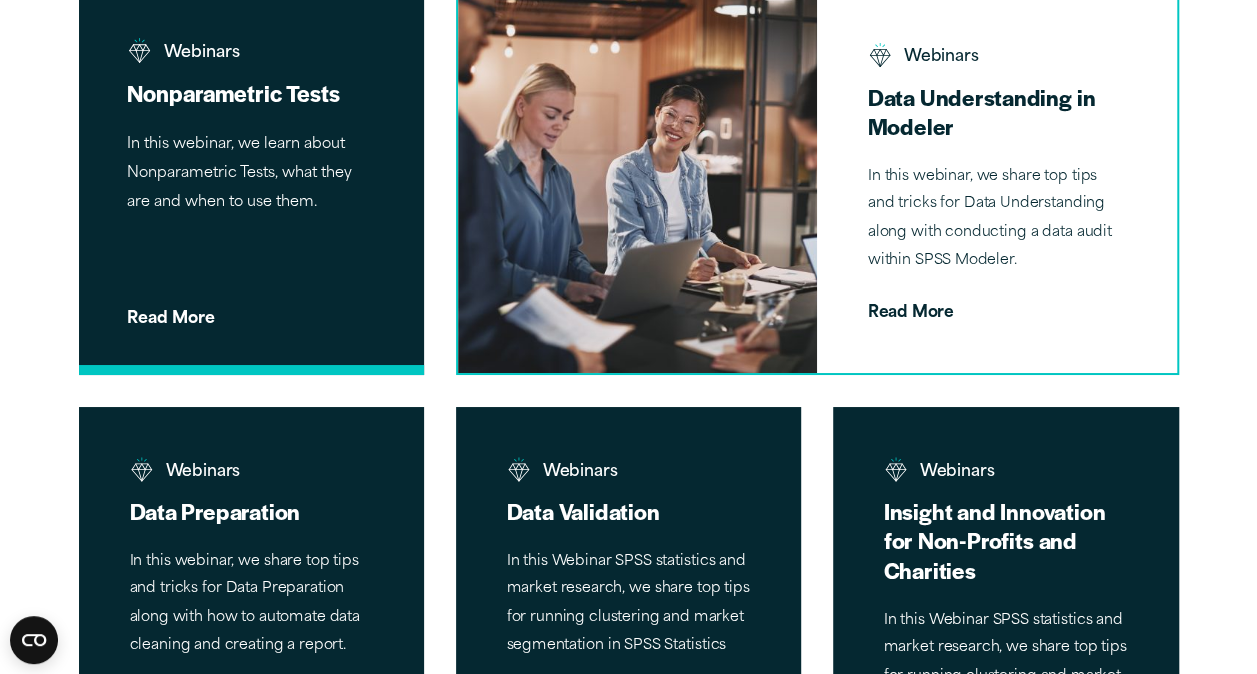 click on "Nonparametric Tests" at bounding box center [251, 93] 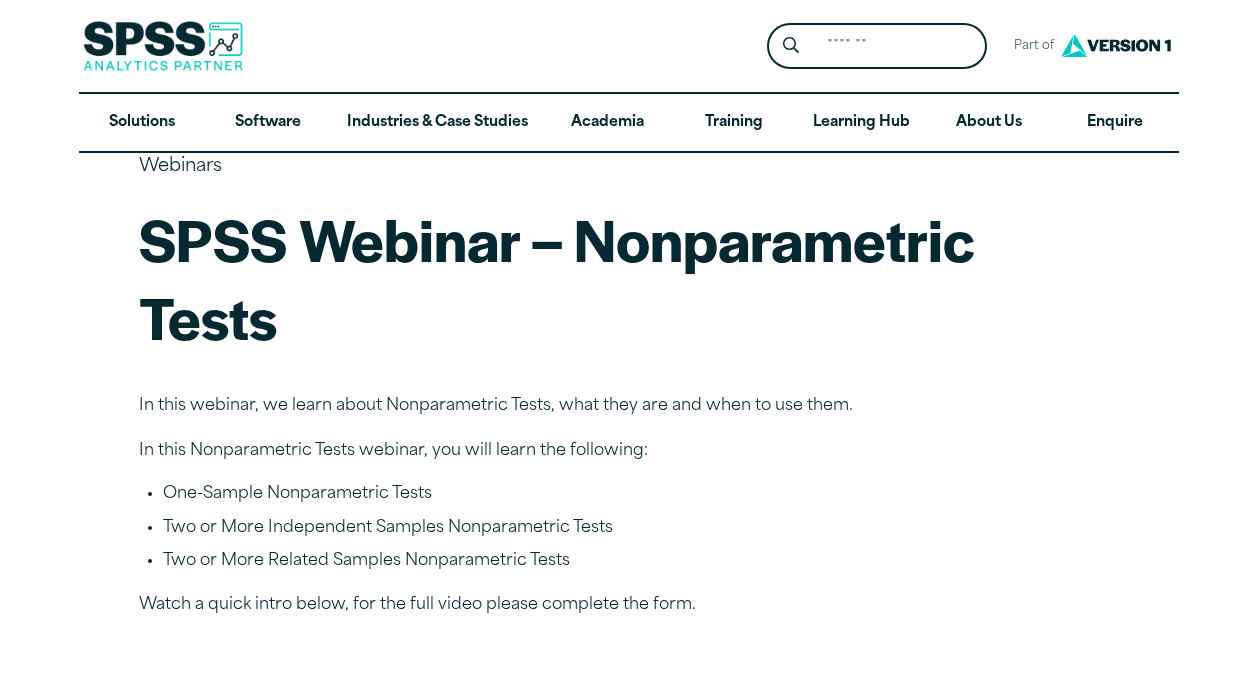 scroll, scrollTop: 0, scrollLeft: 0, axis: both 